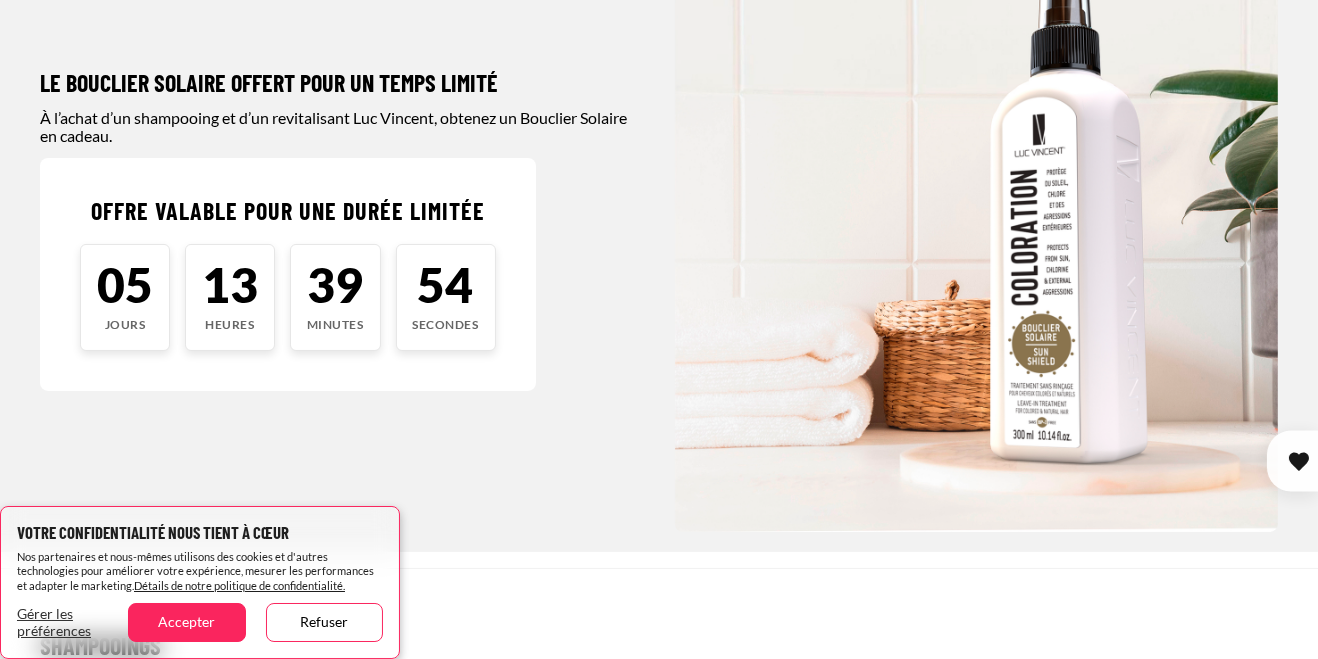 scroll, scrollTop: 211, scrollLeft: 0, axis: vertical 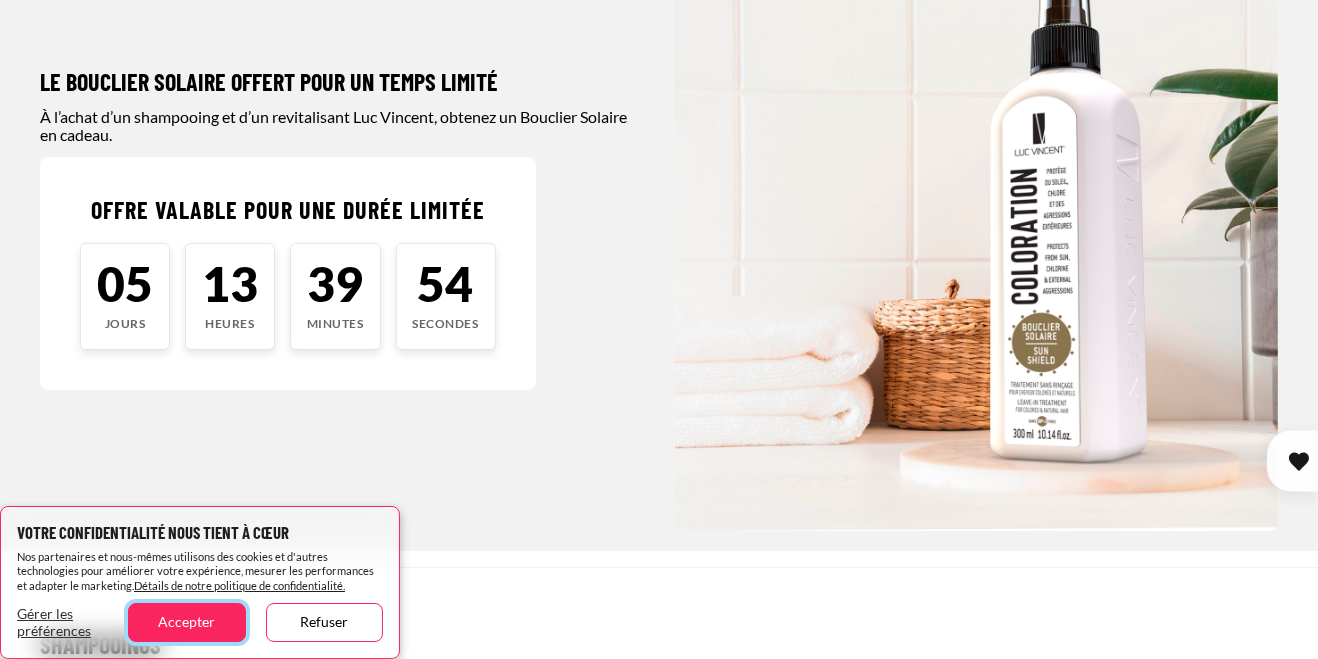 click on "Accepter" at bounding box center [186, 622] 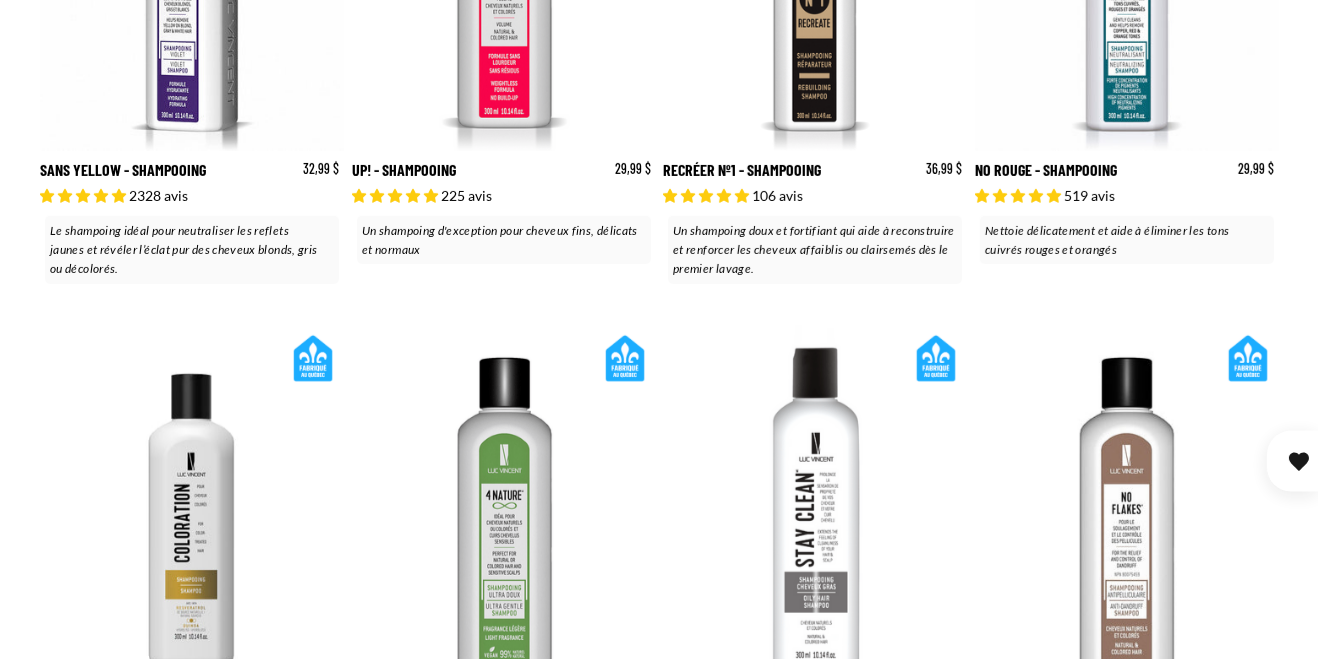 scroll, scrollTop: 1146, scrollLeft: 0, axis: vertical 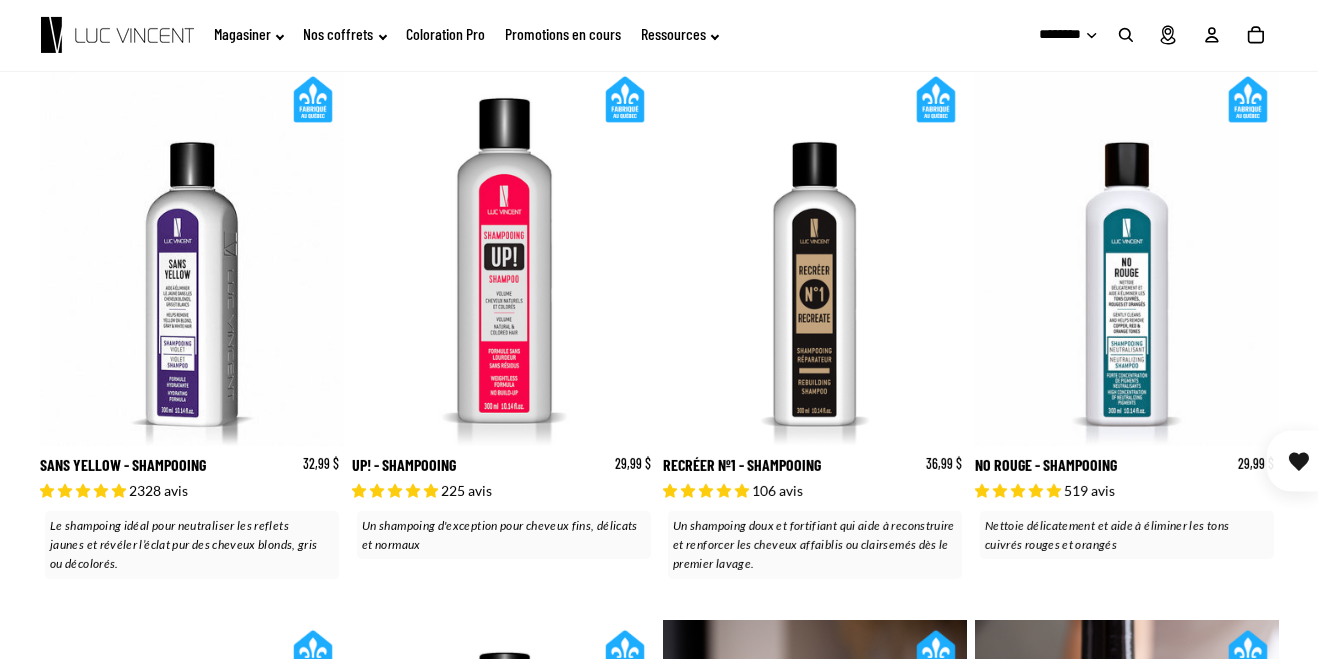 click 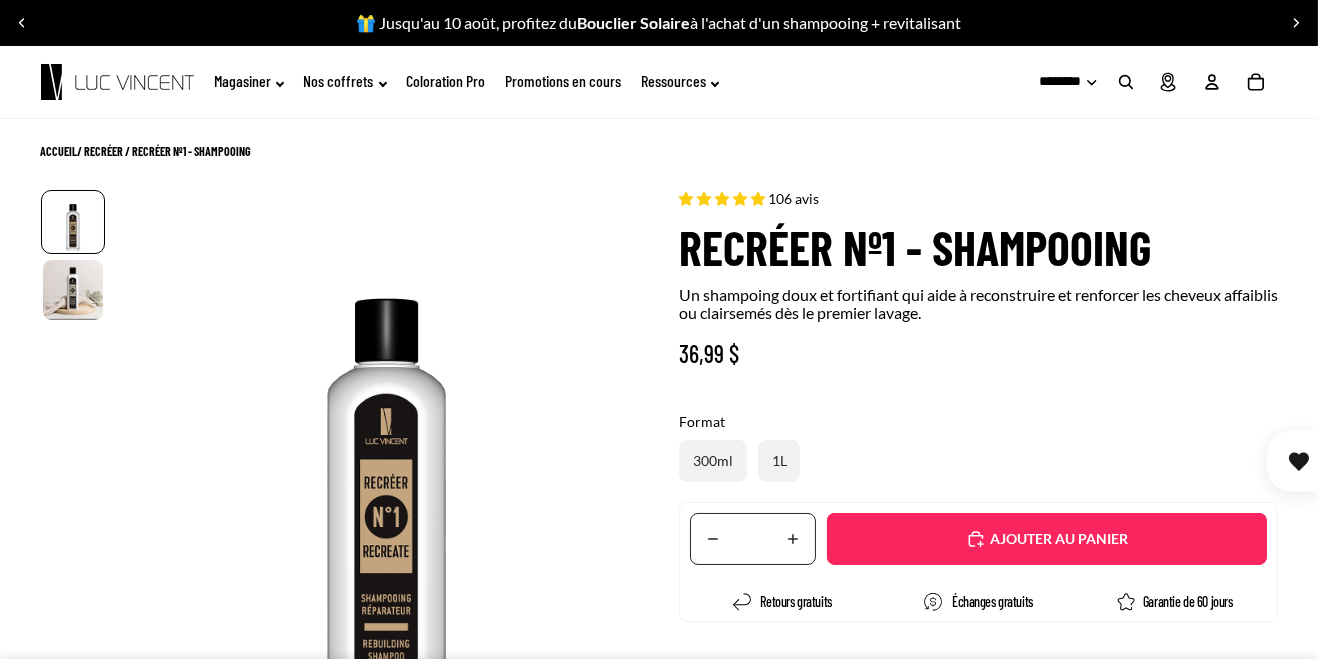 scroll, scrollTop: 108, scrollLeft: 0, axis: vertical 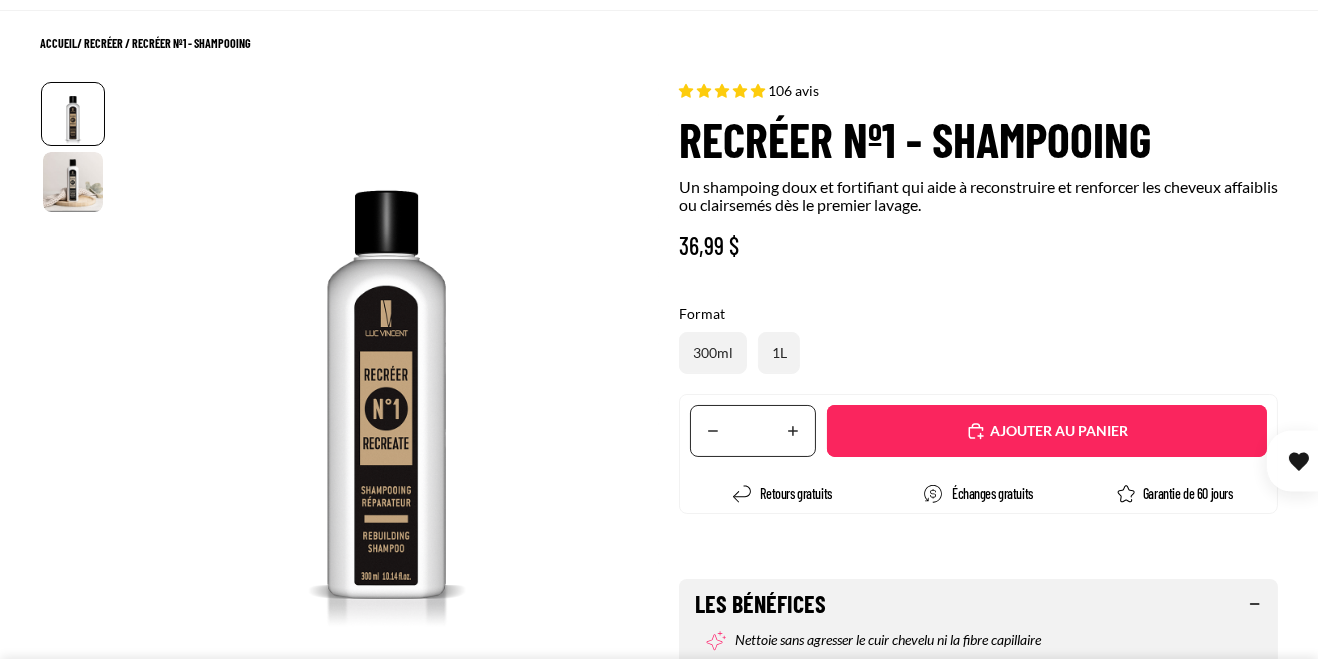 select on "**********" 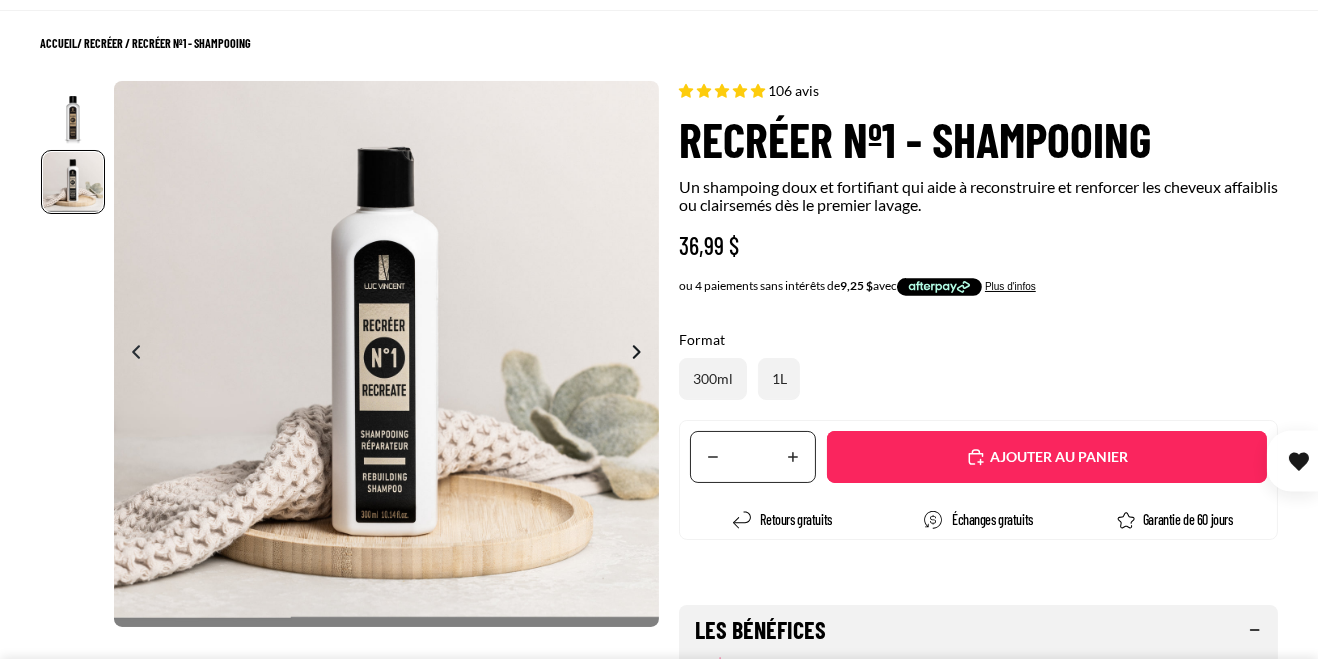 scroll, scrollTop: 0, scrollLeft: 546, axis: horizontal 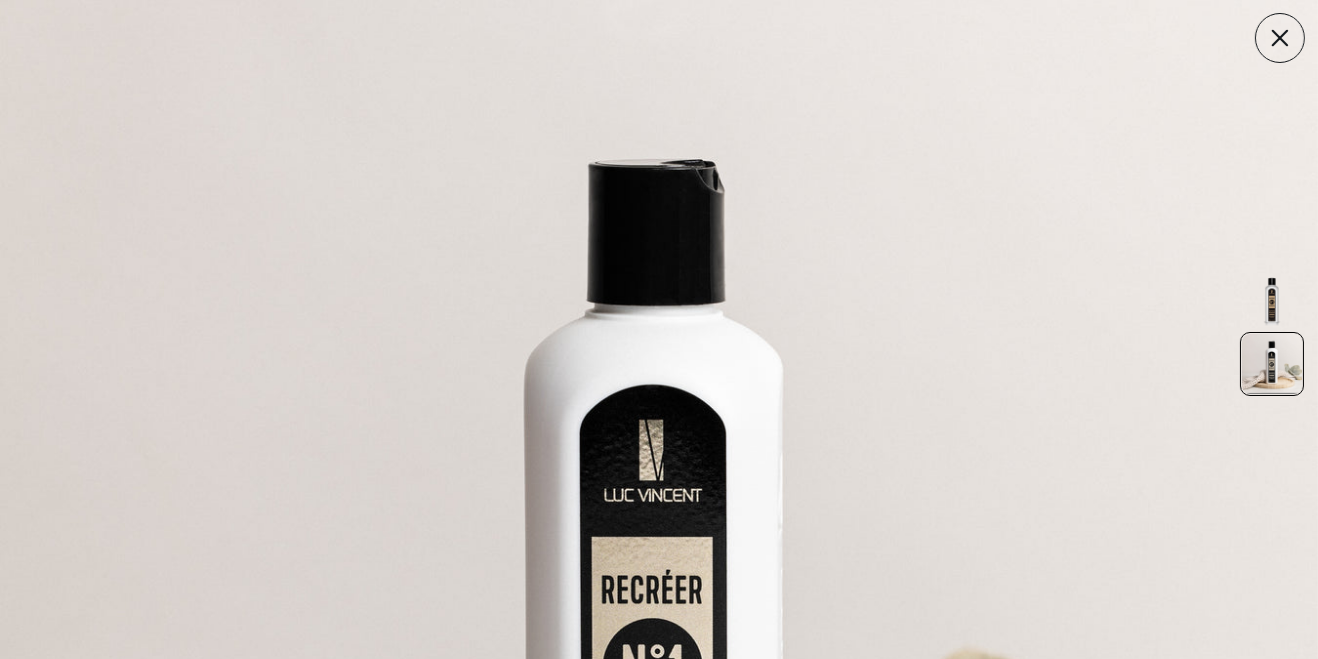 click 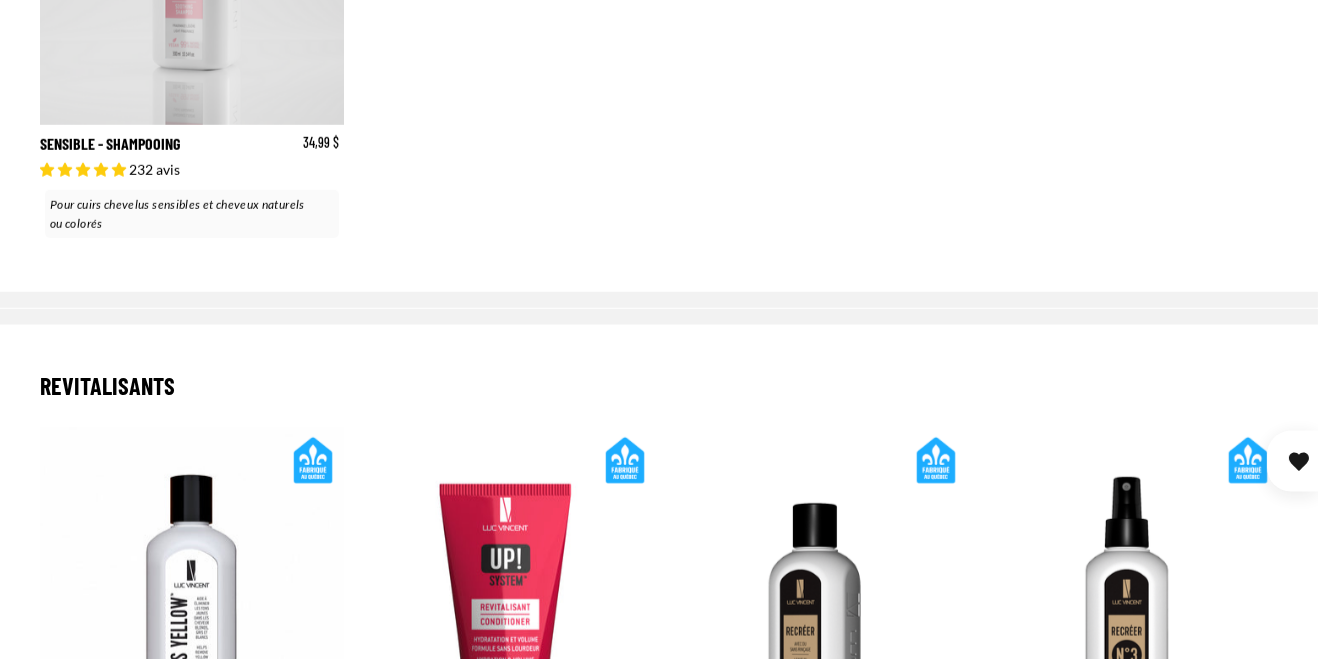 scroll, scrollTop: 2282, scrollLeft: 0, axis: vertical 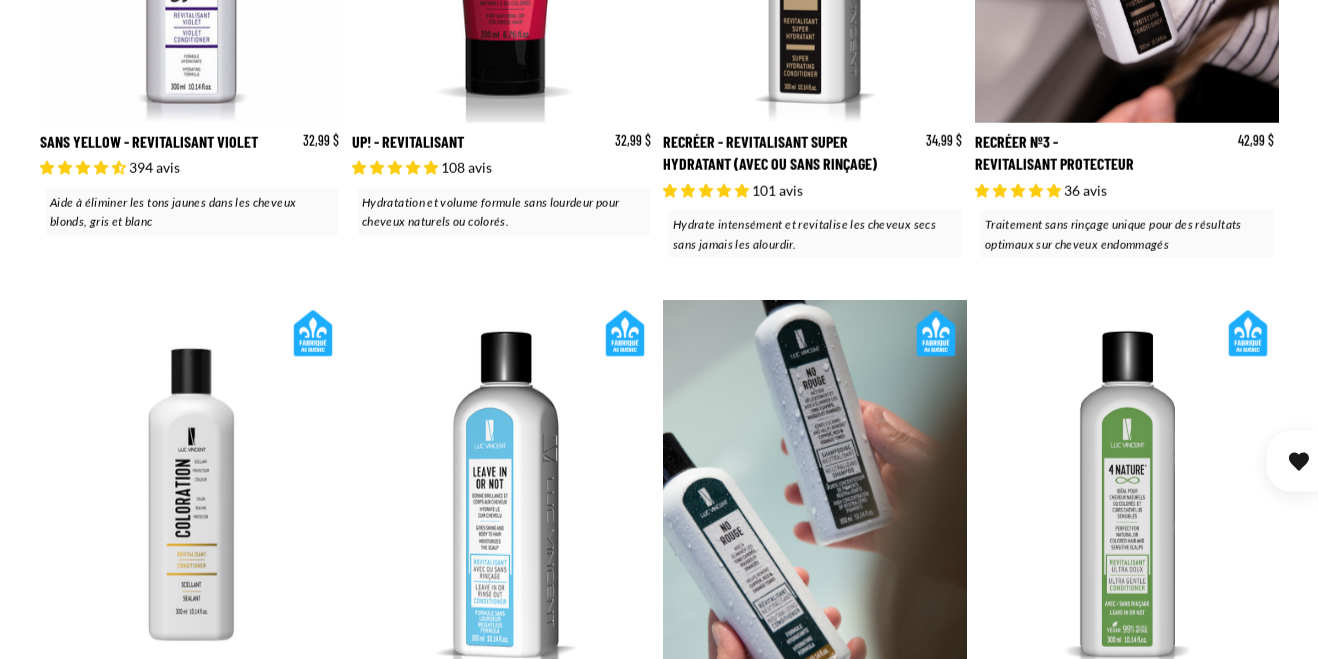 click 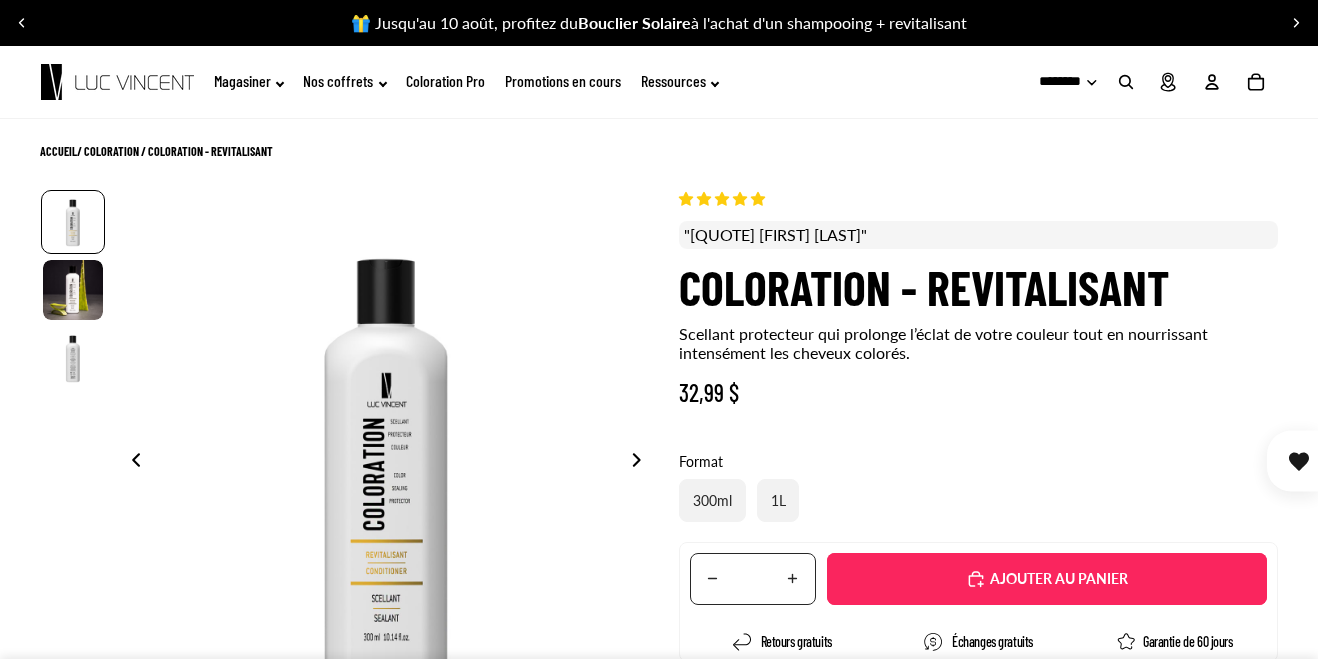 scroll, scrollTop: 0, scrollLeft: 0, axis: both 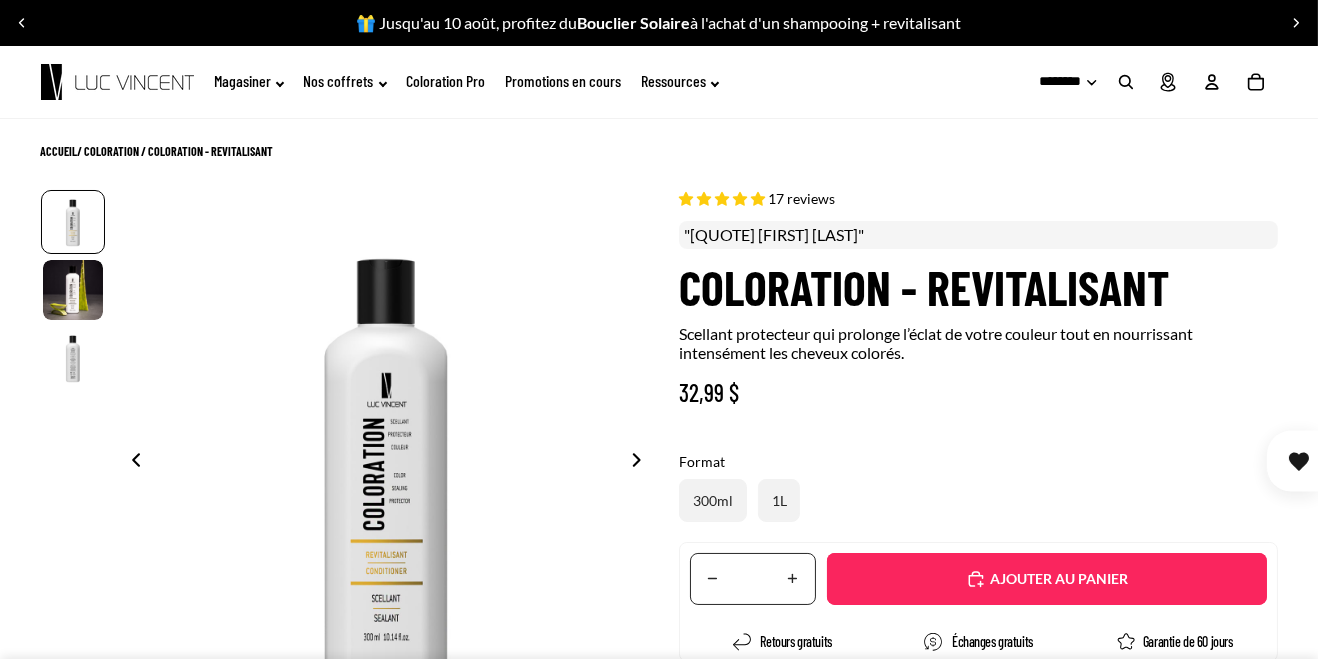 select on "**********" 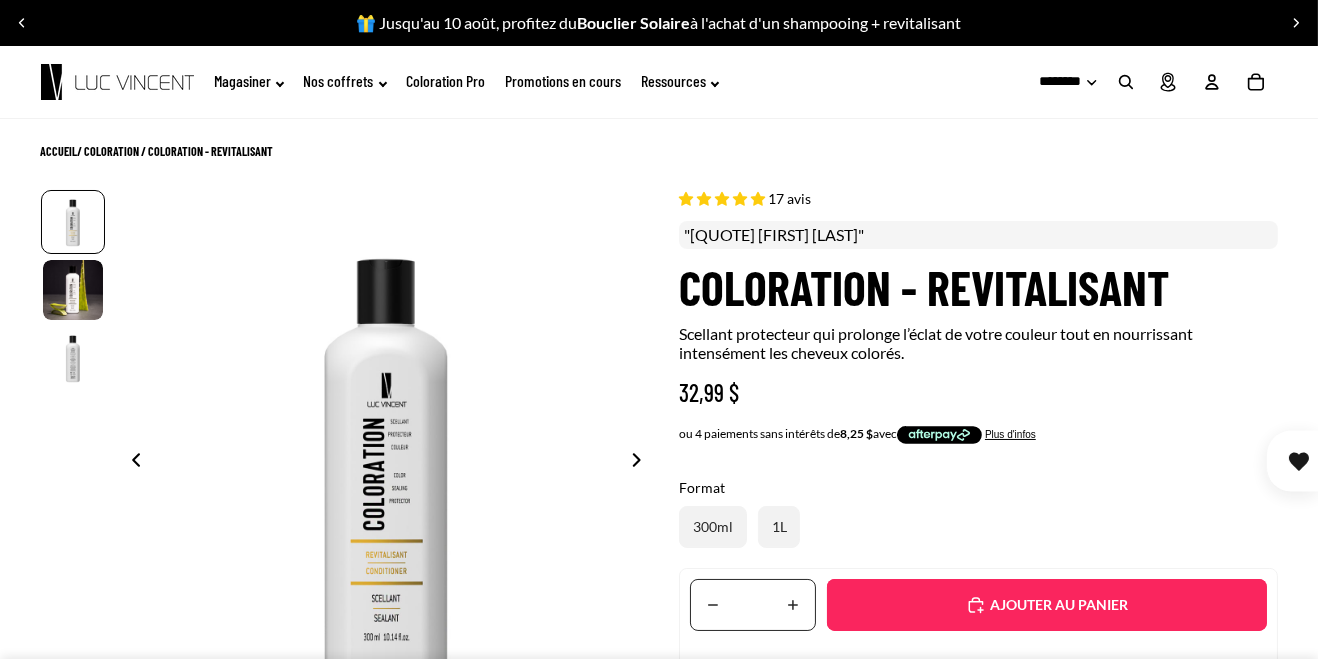 click on "Ajouté" at bounding box center [1047, 605] 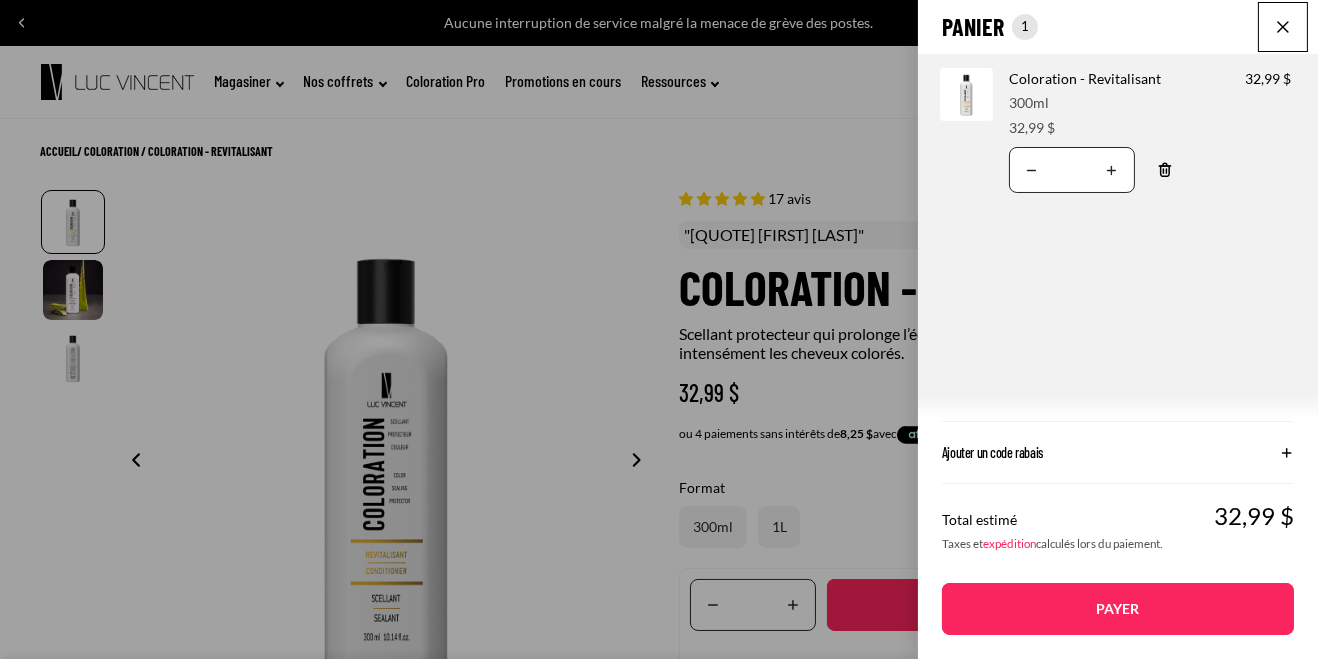click at bounding box center [1283, 27] 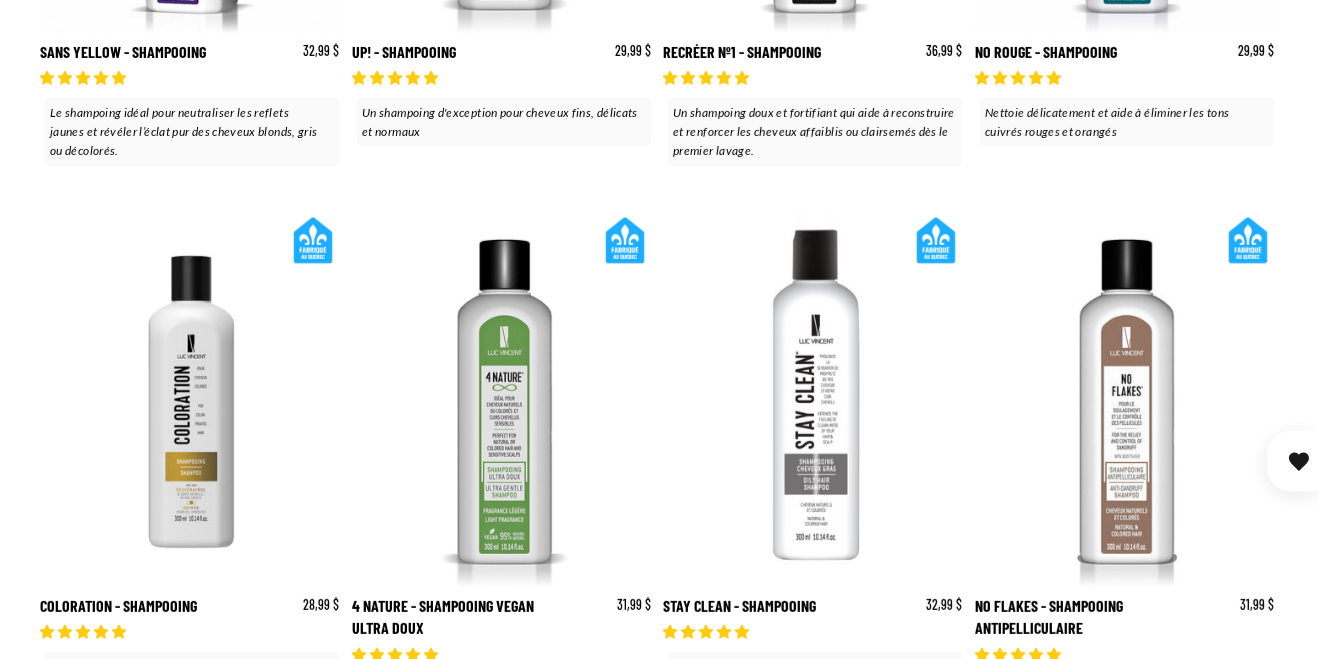 scroll, scrollTop: 1244, scrollLeft: 0, axis: vertical 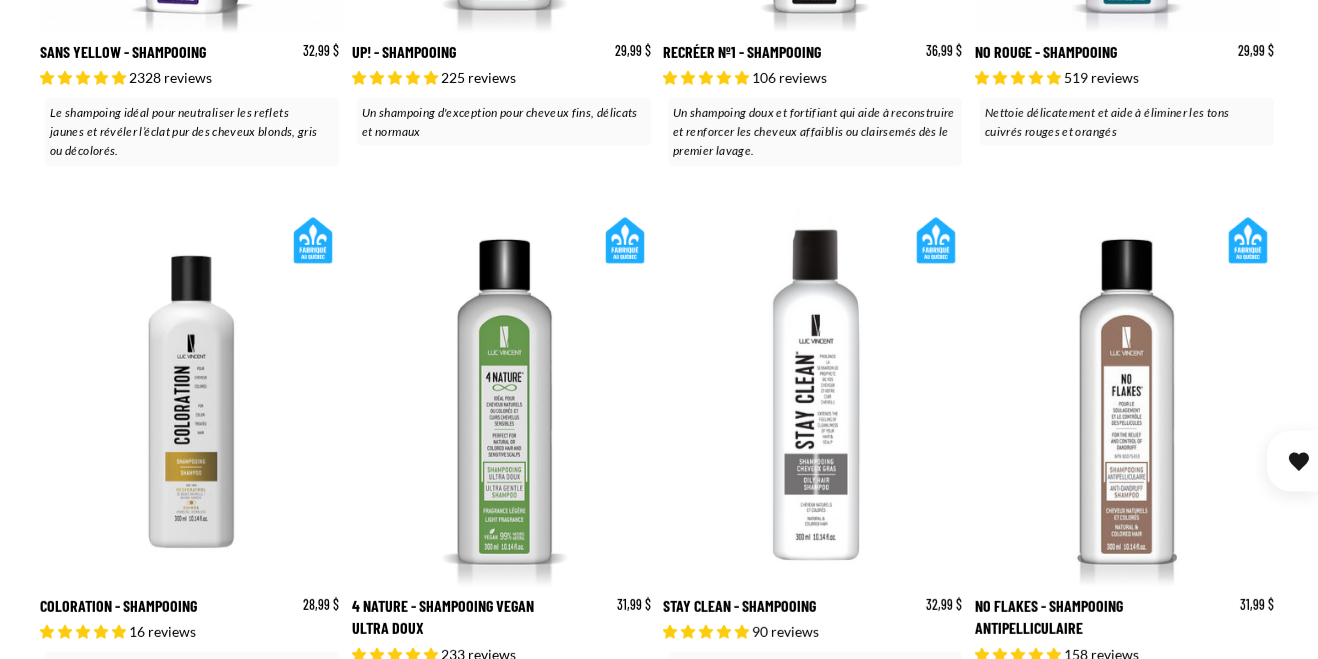 click 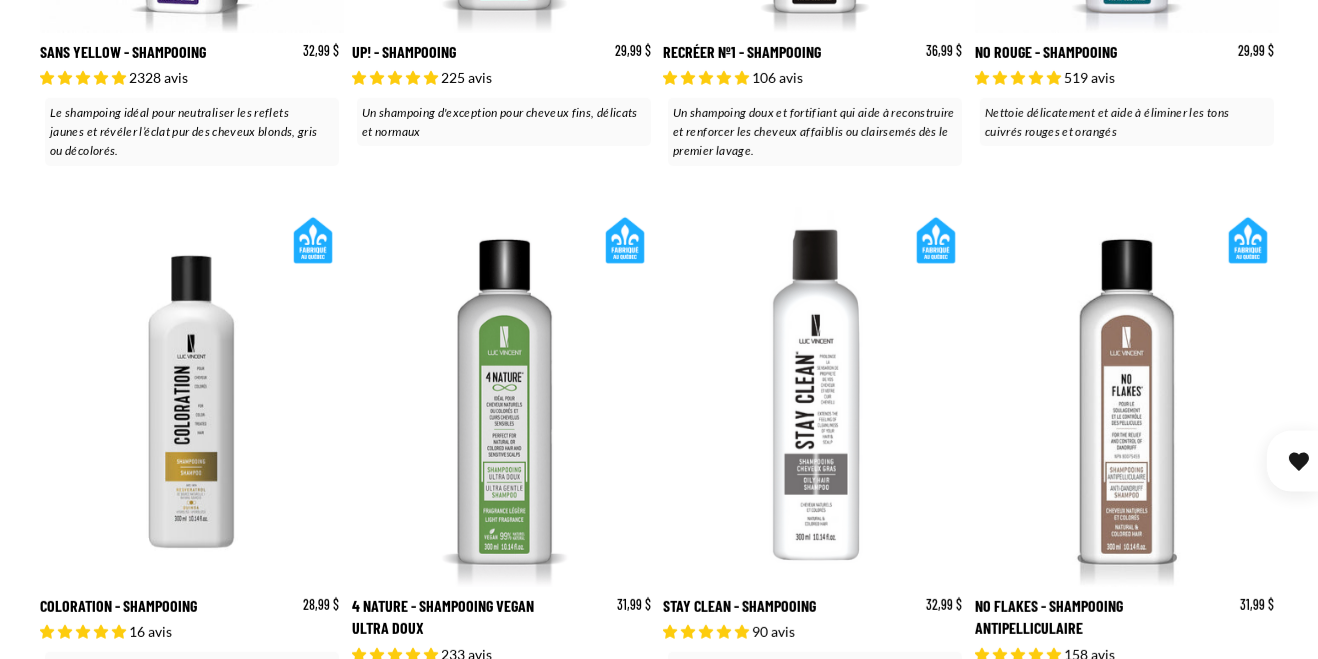 scroll, scrollTop: 0, scrollLeft: 608, axis: horizontal 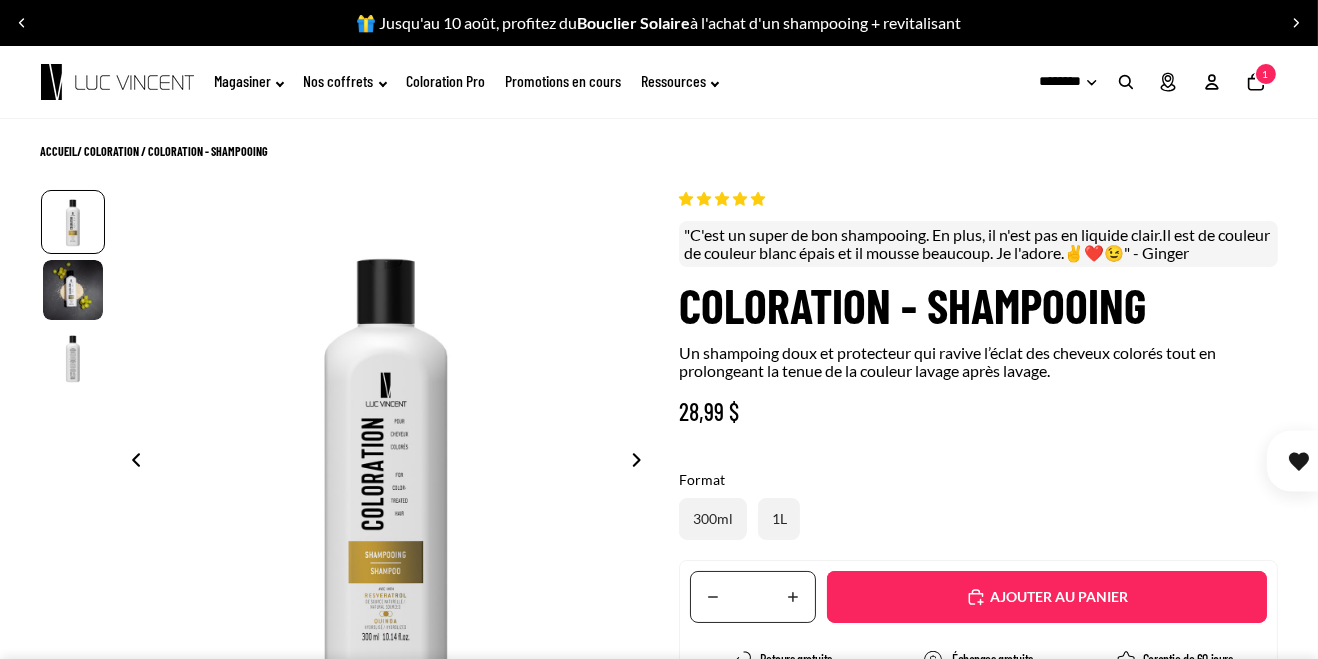 click on "Ajouté" at bounding box center (1057, 597) 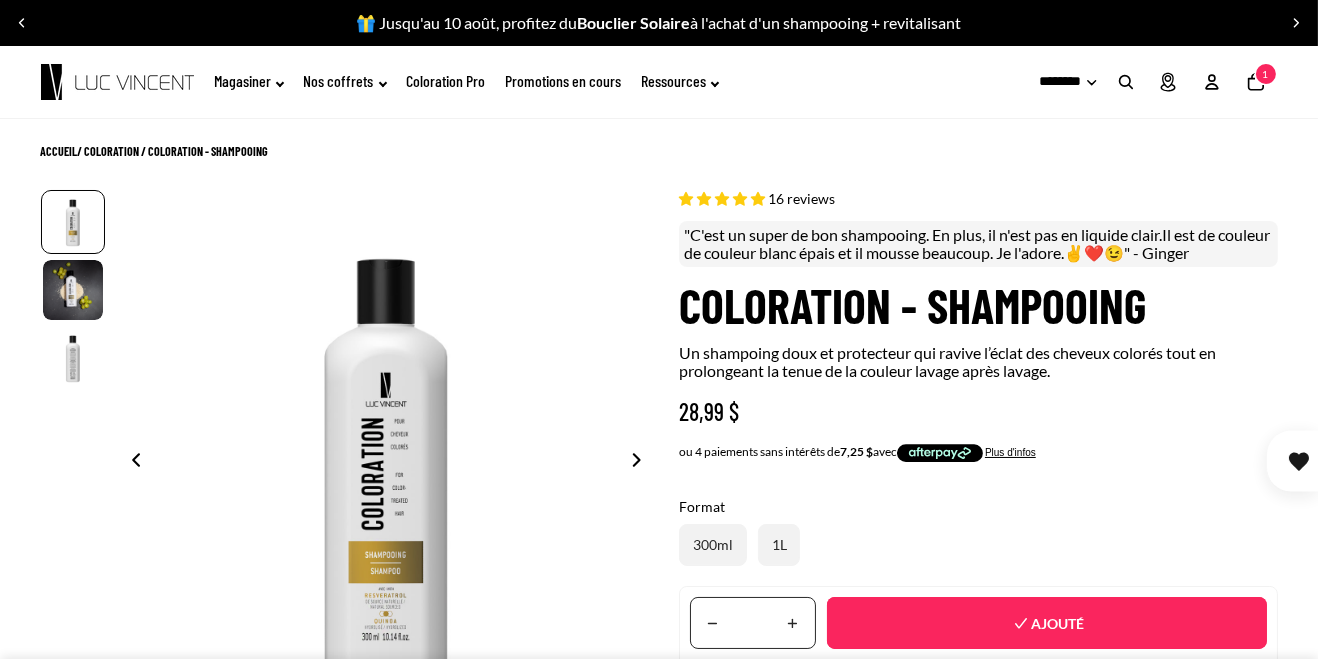 select on "**********" 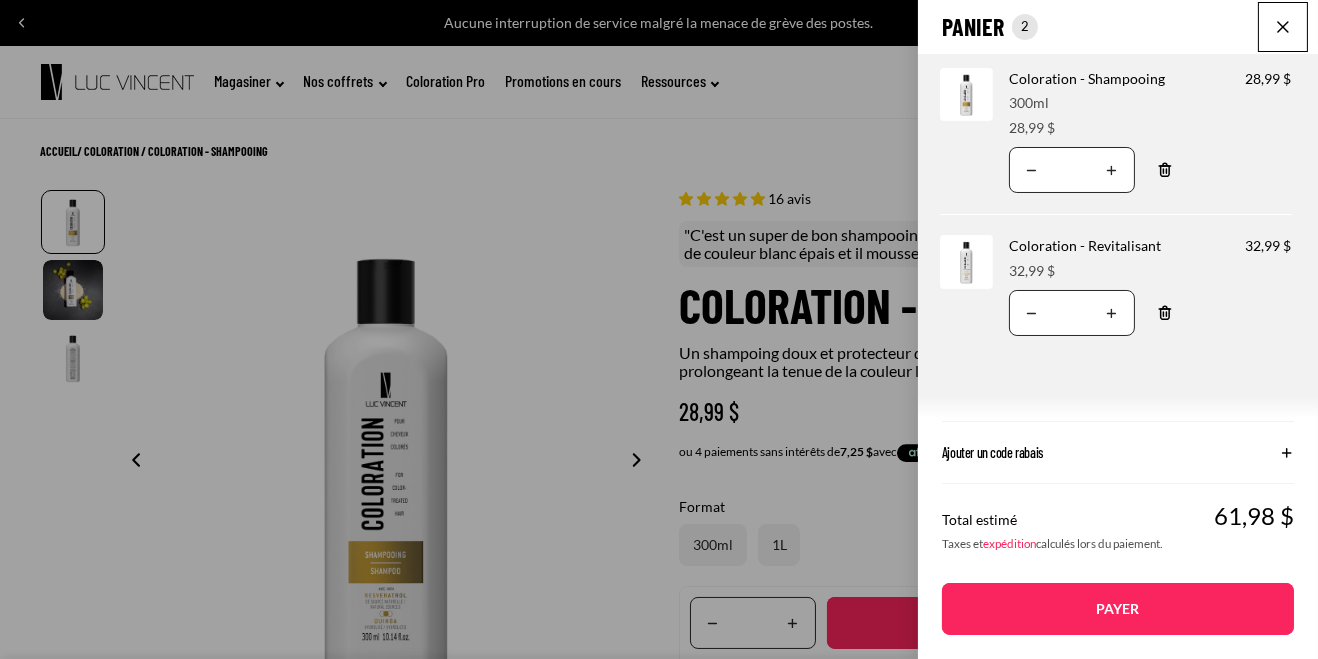click at bounding box center [1283, 27] 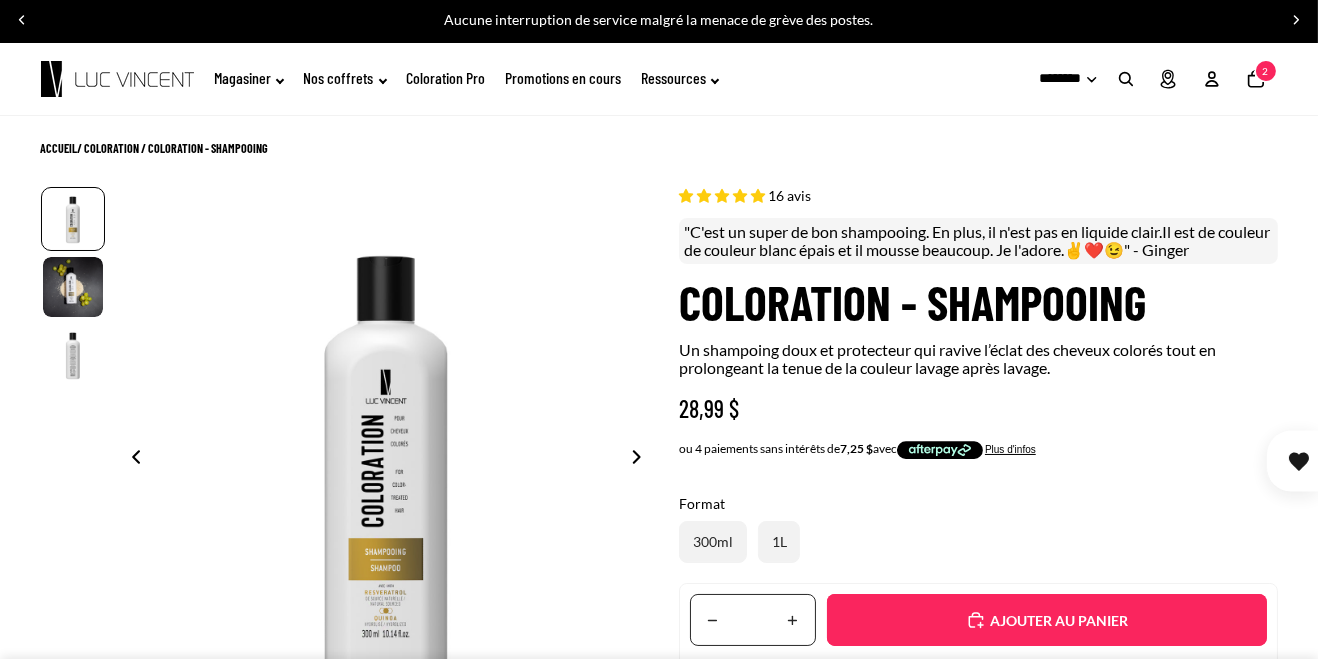 scroll, scrollTop: 0, scrollLeft: 0, axis: both 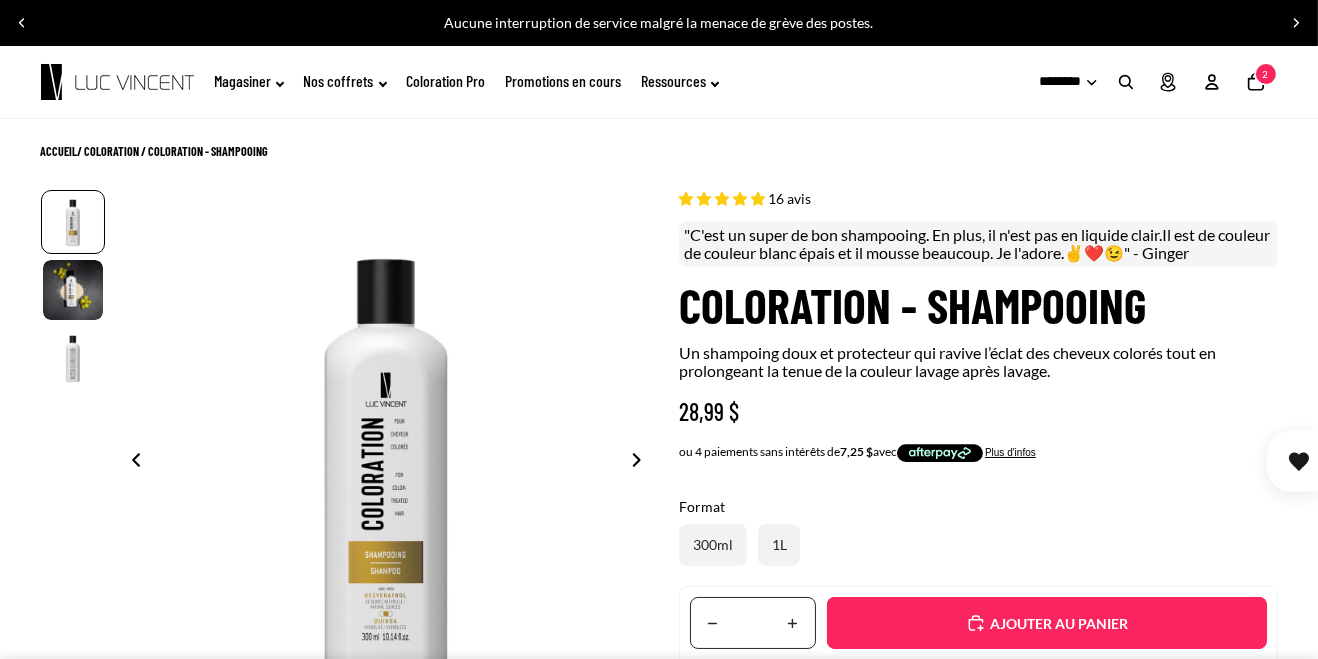 click on "ACCUEIL  / Coloration / Coloration - Shampooing" at bounding box center [659, 142] 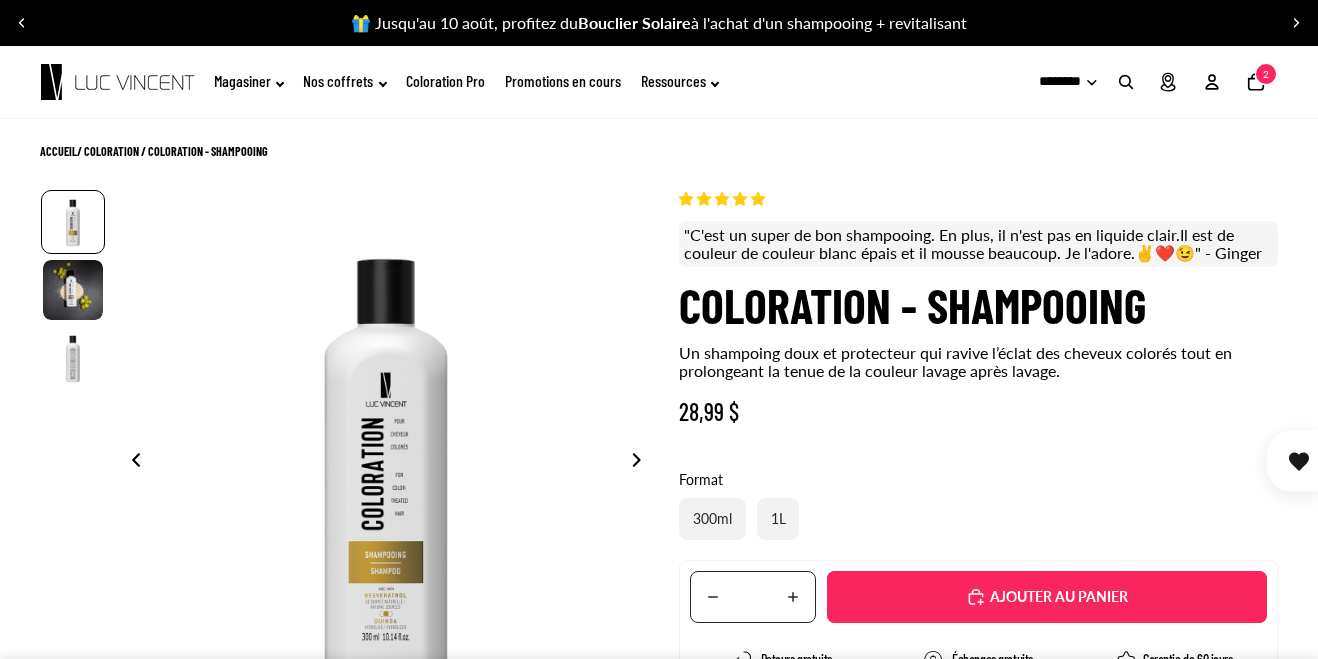 scroll, scrollTop: 0, scrollLeft: 0, axis: both 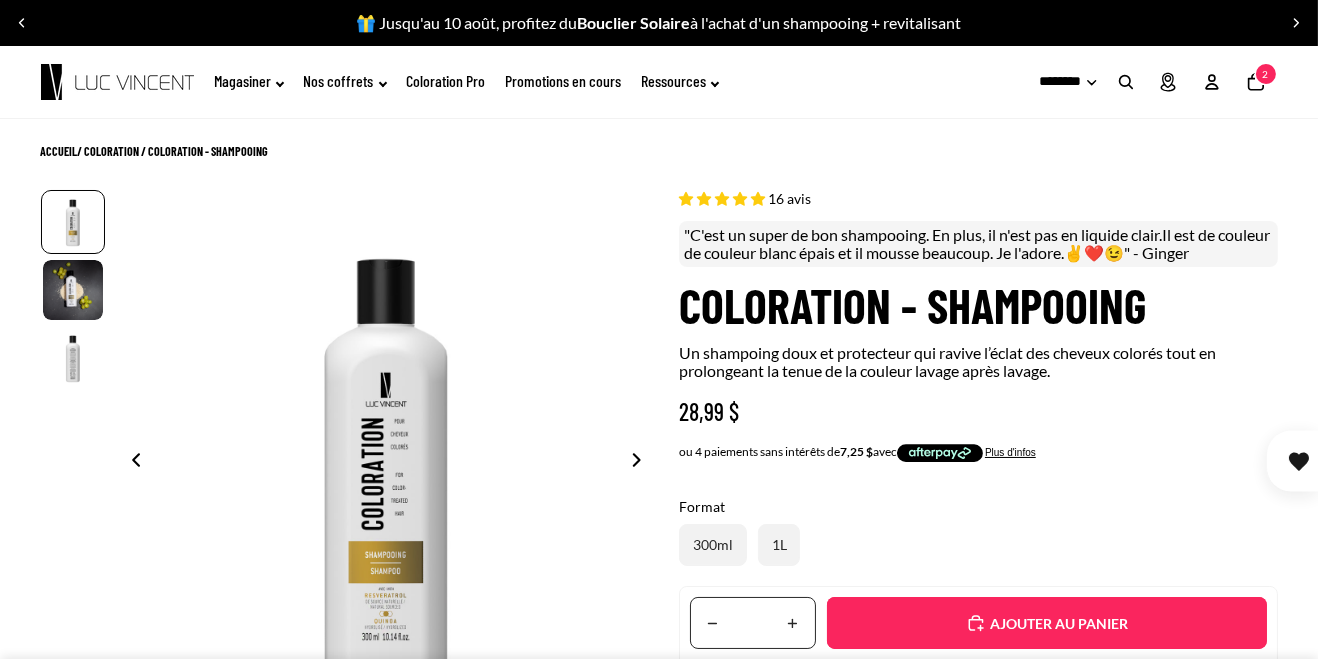 select on "**********" 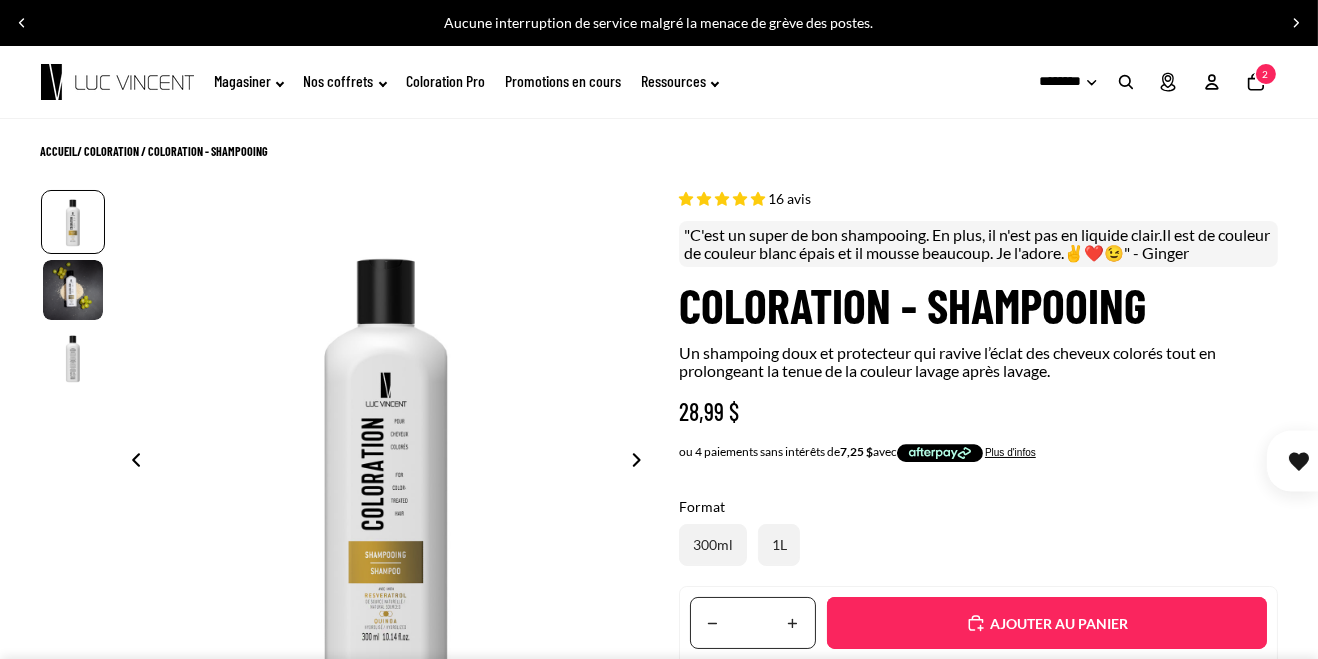click 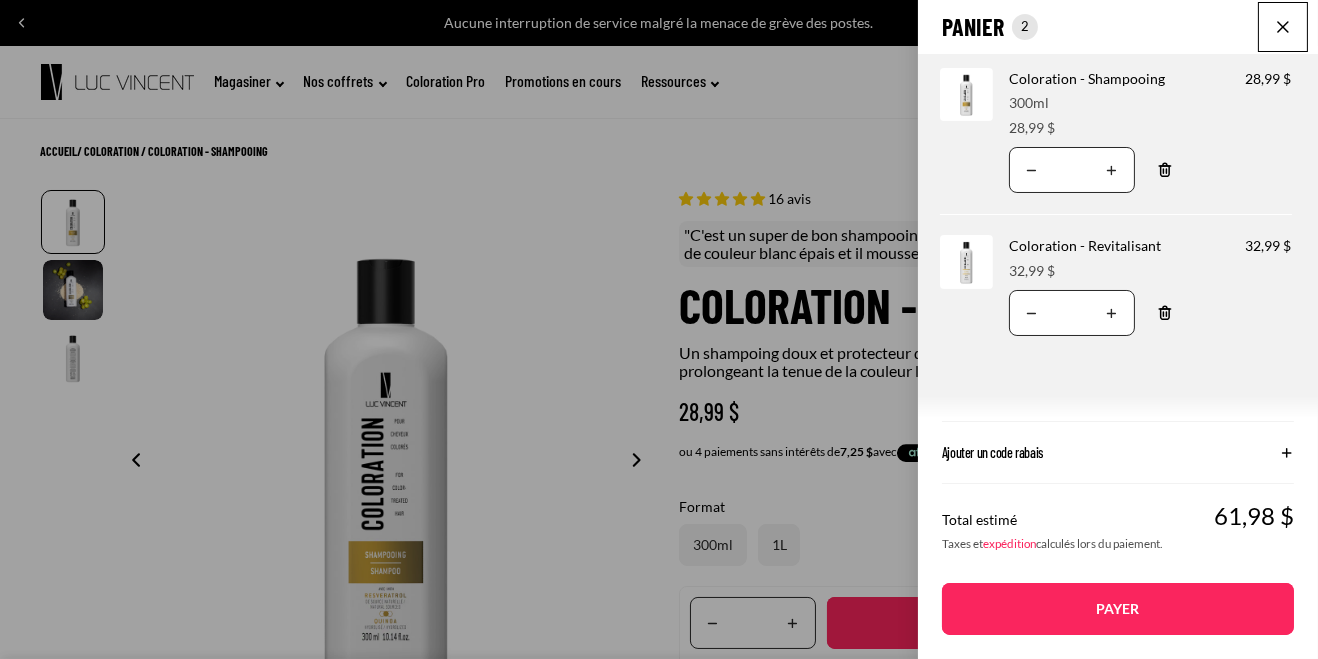 click at bounding box center [1283, 27] 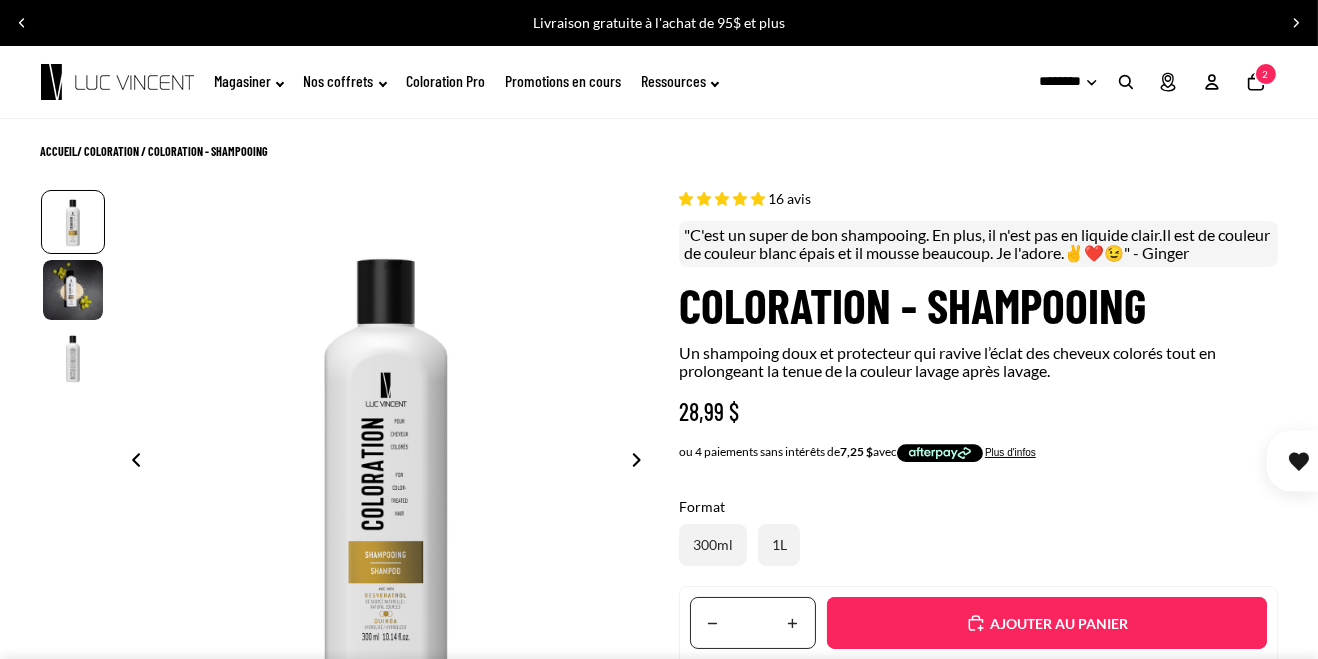 click on "Nombre total d'articles dans le panier: 2
2" 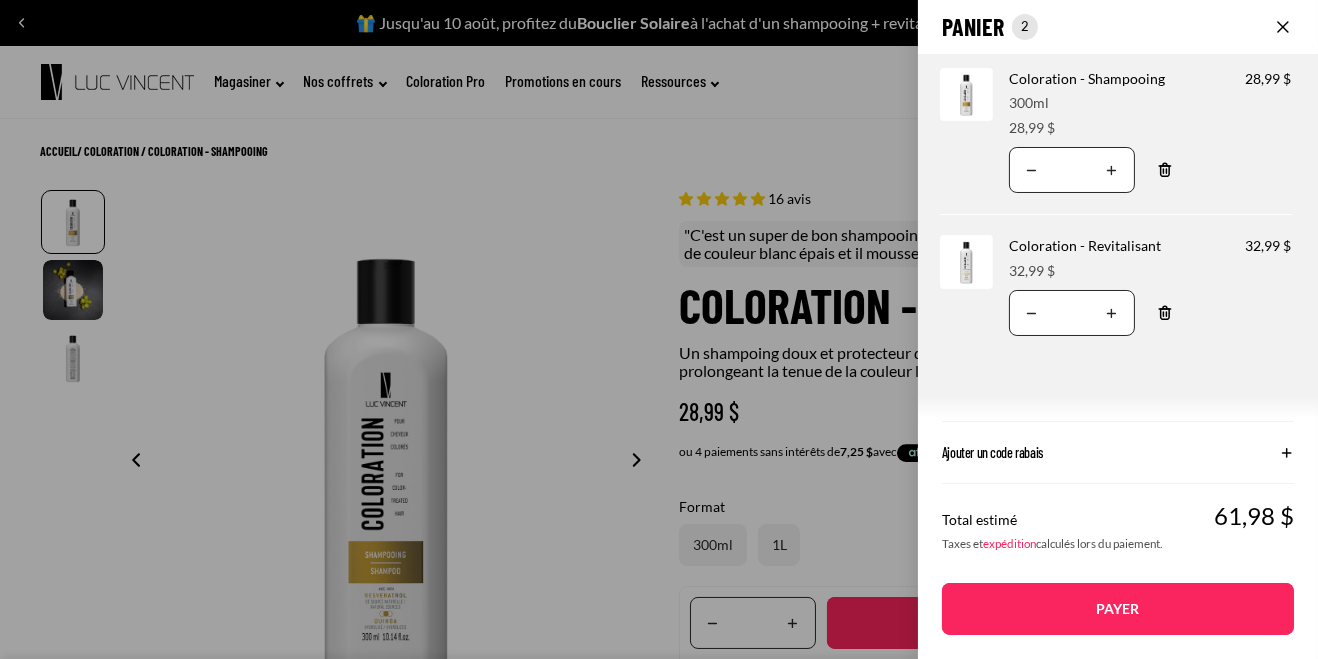 click at bounding box center (1283, 27) 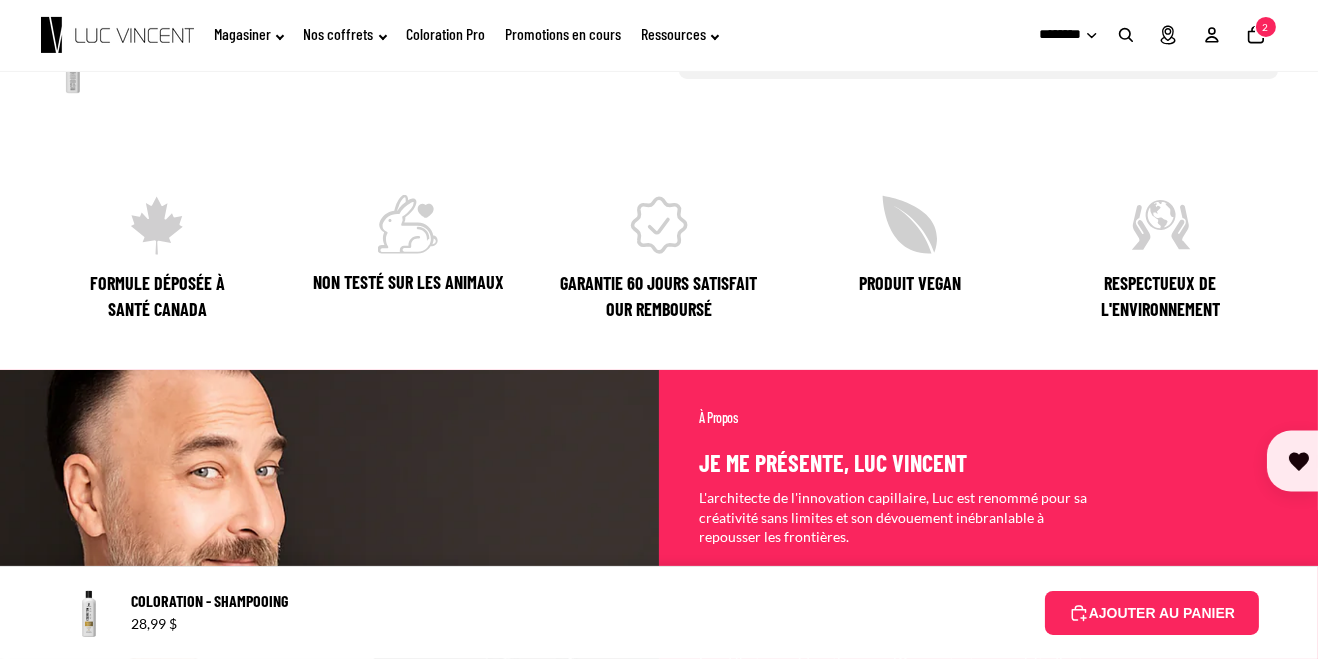 scroll, scrollTop: 0, scrollLeft: 0, axis: both 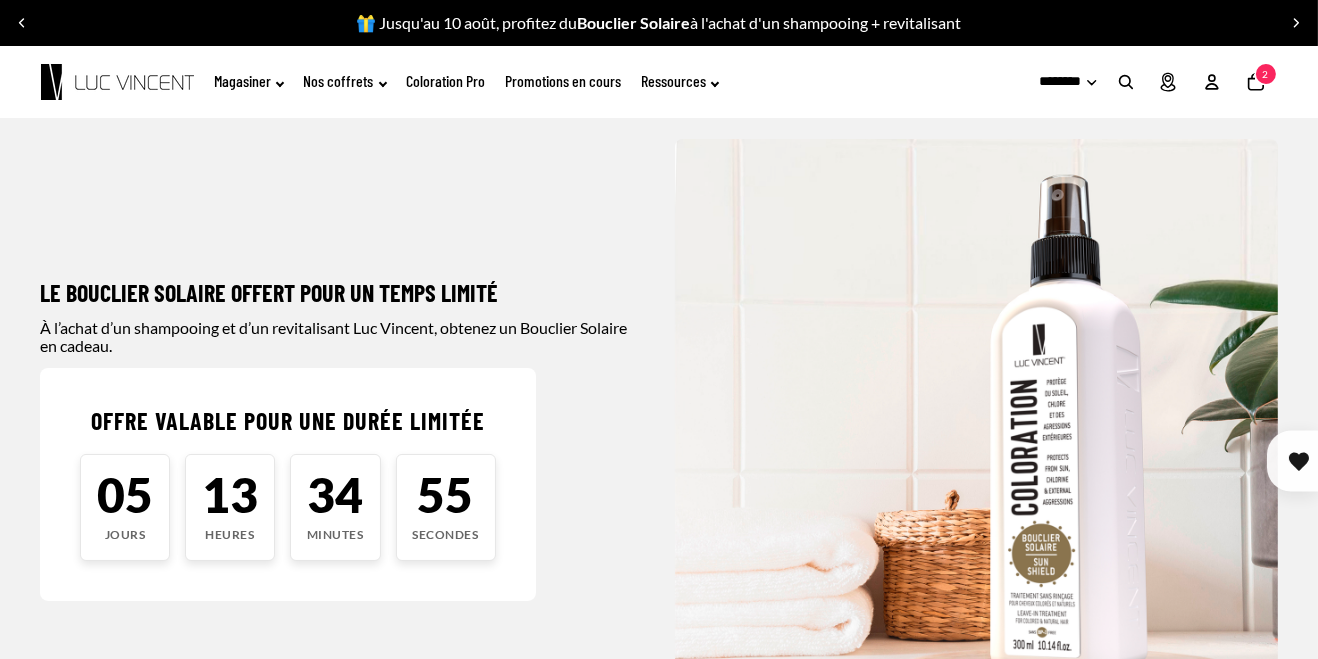 click at bounding box center (976, 440) 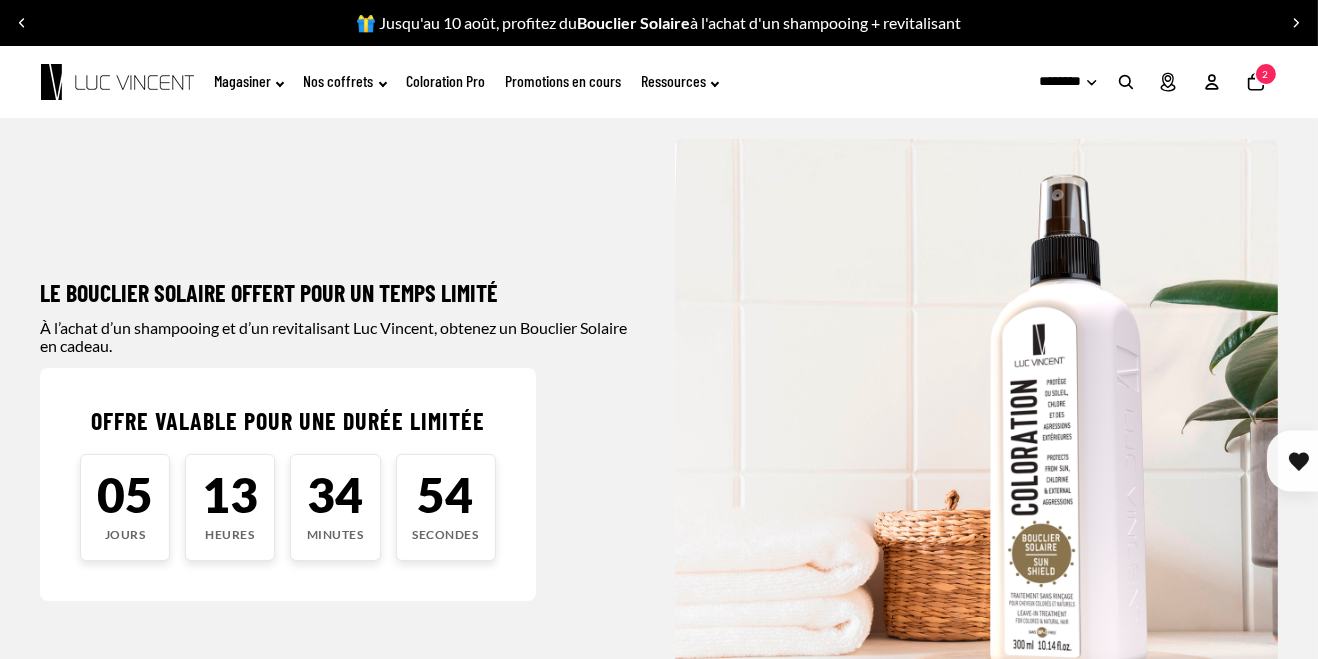 click on "Nombre total d'articles dans le panier: 2
2" 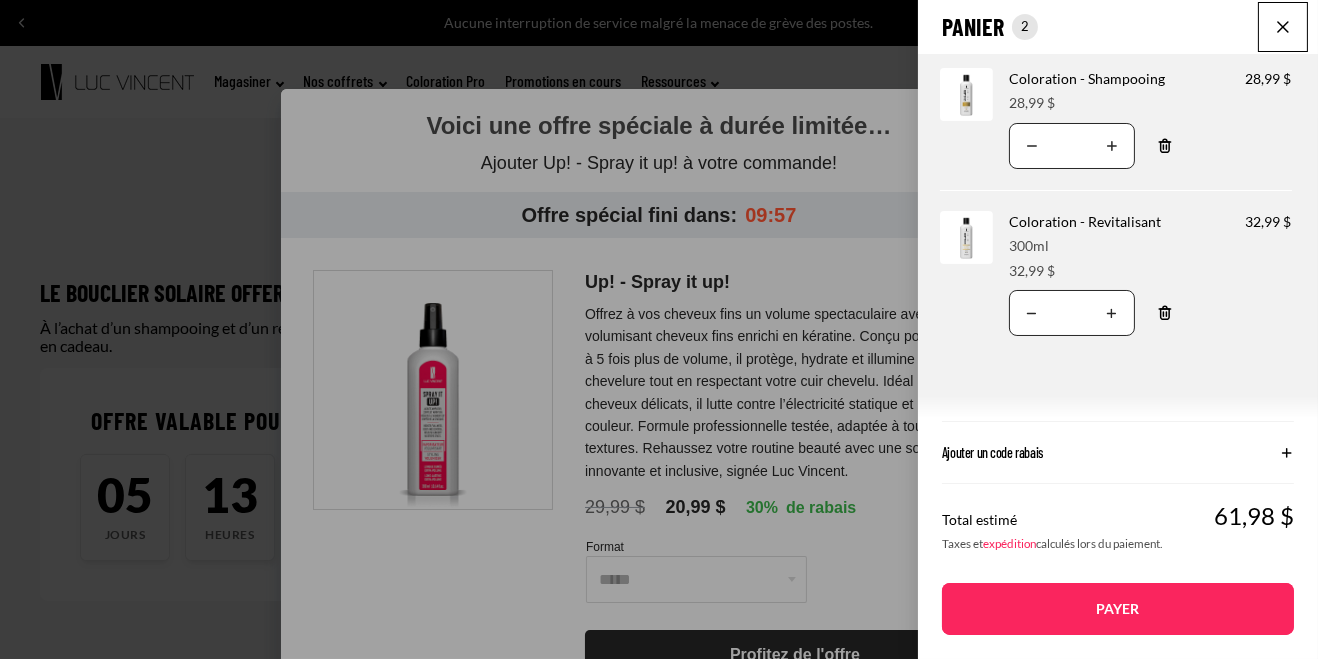click at bounding box center [1283, 27] 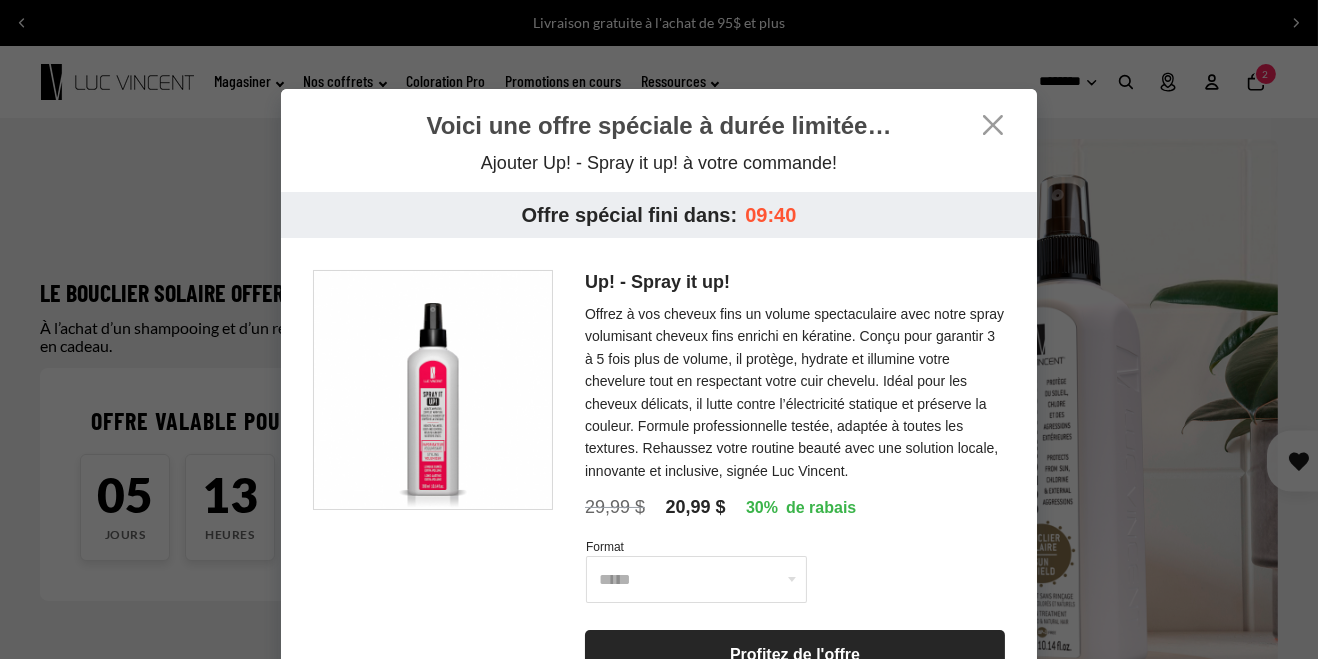 click 